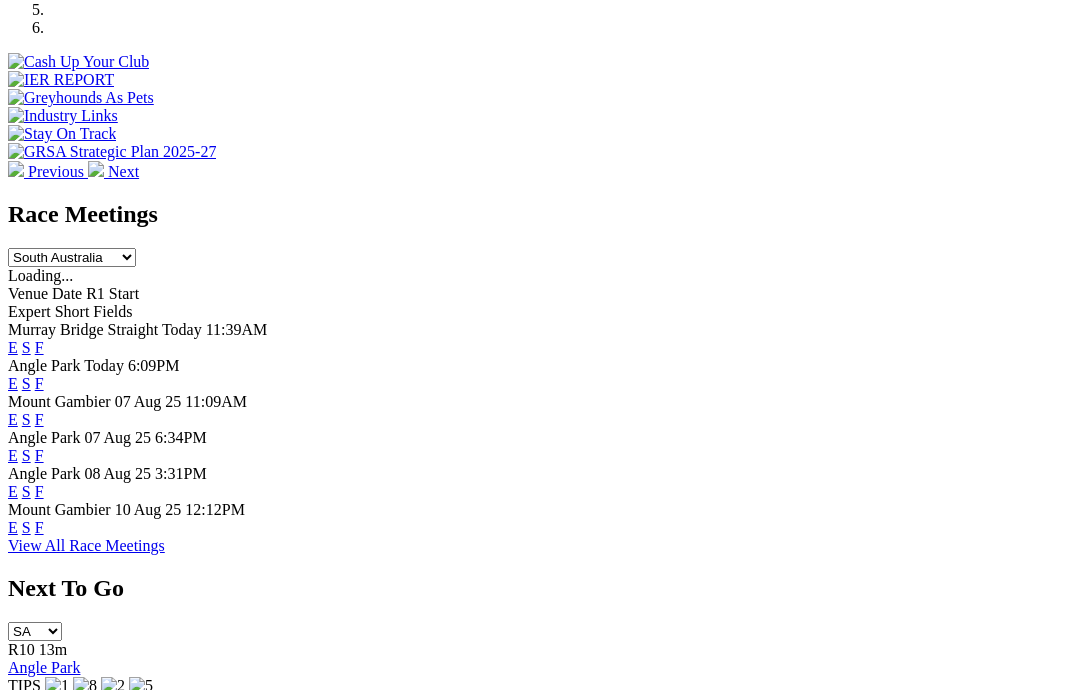 scroll, scrollTop: 708, scrollLeft: 0, axis: vertical 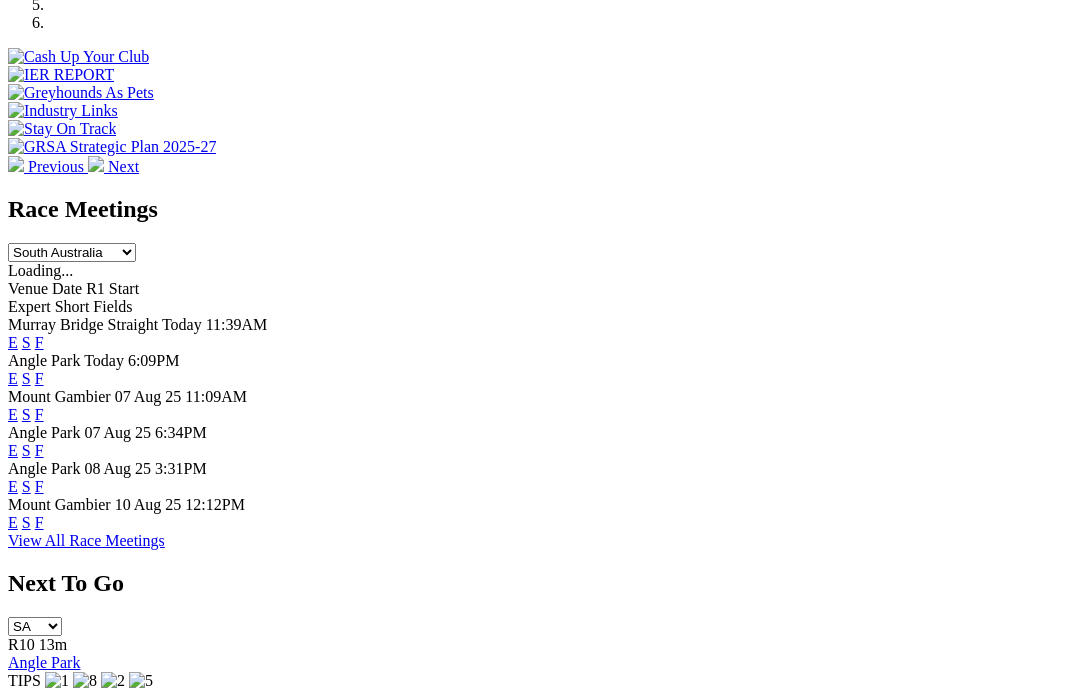 click on "F" at bounding box center [39, 486] 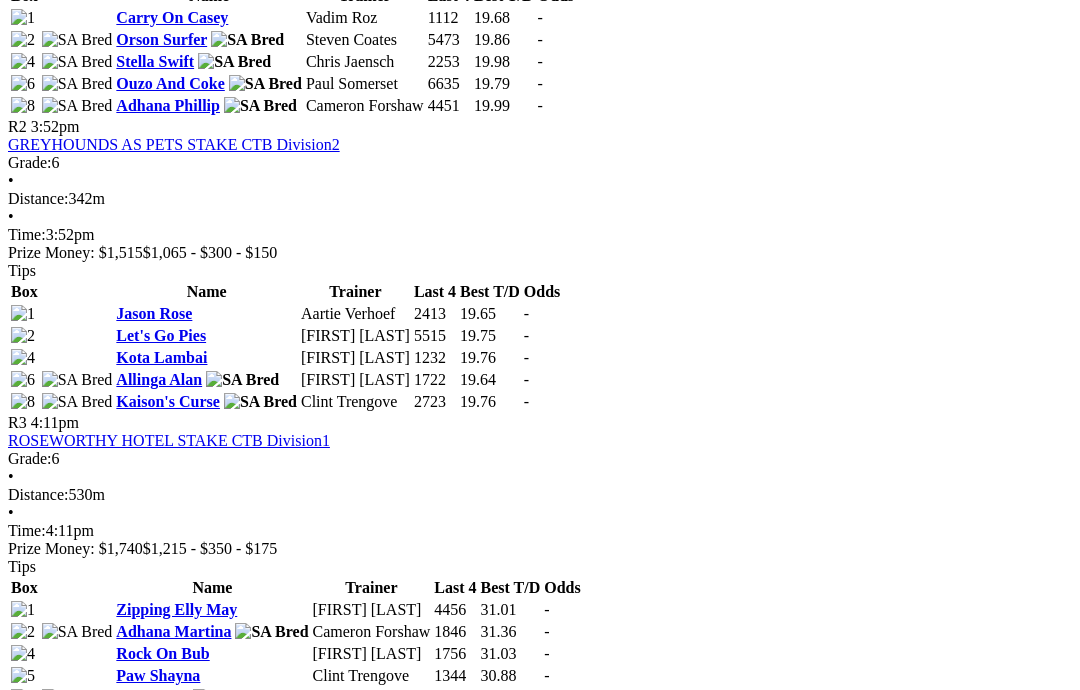 scroll, scrollTop: 1182, scrollLeft: 4, axis: both 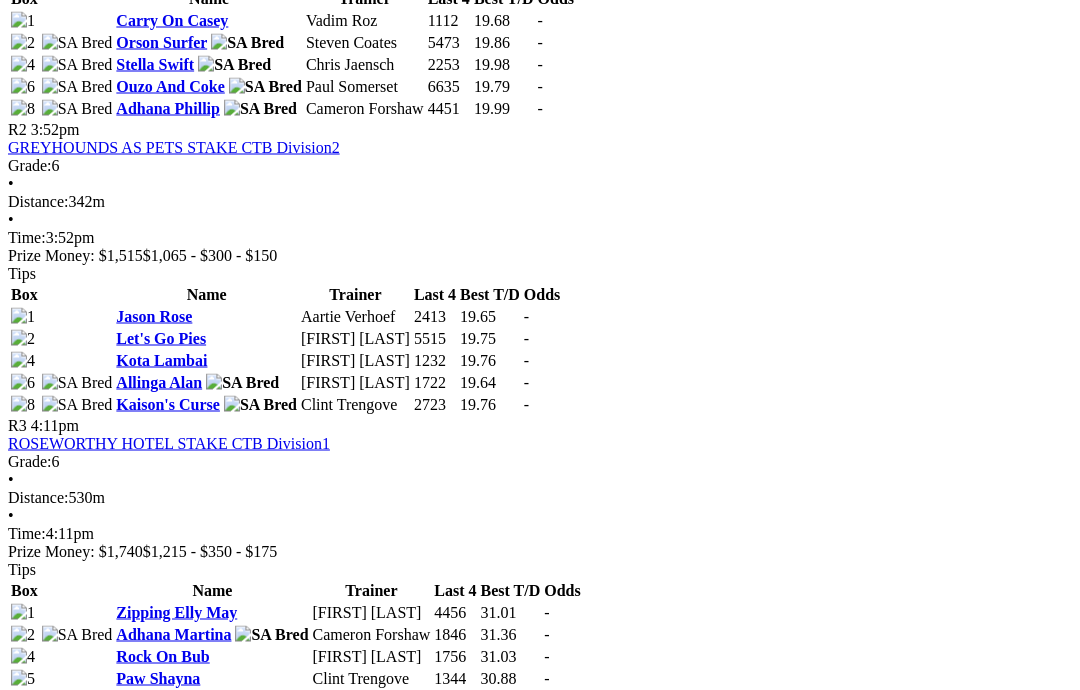 click on "Boots" at bounding box center [135, 1610] 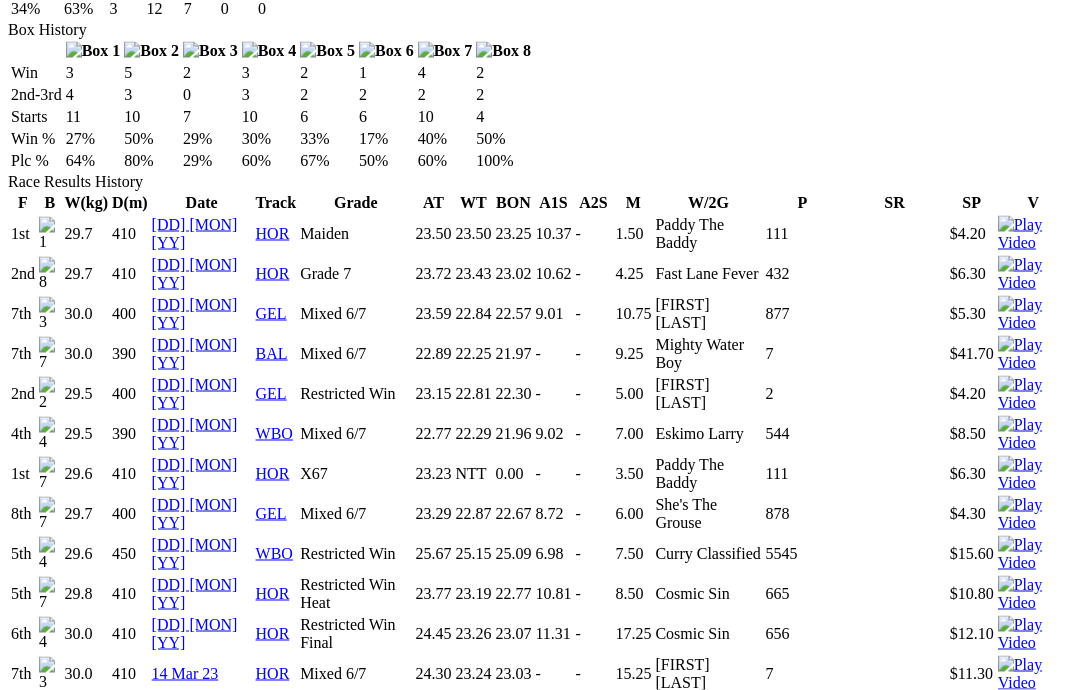 scroll, scrollTop: 1291, scrollLeft: 0, axis: vertical 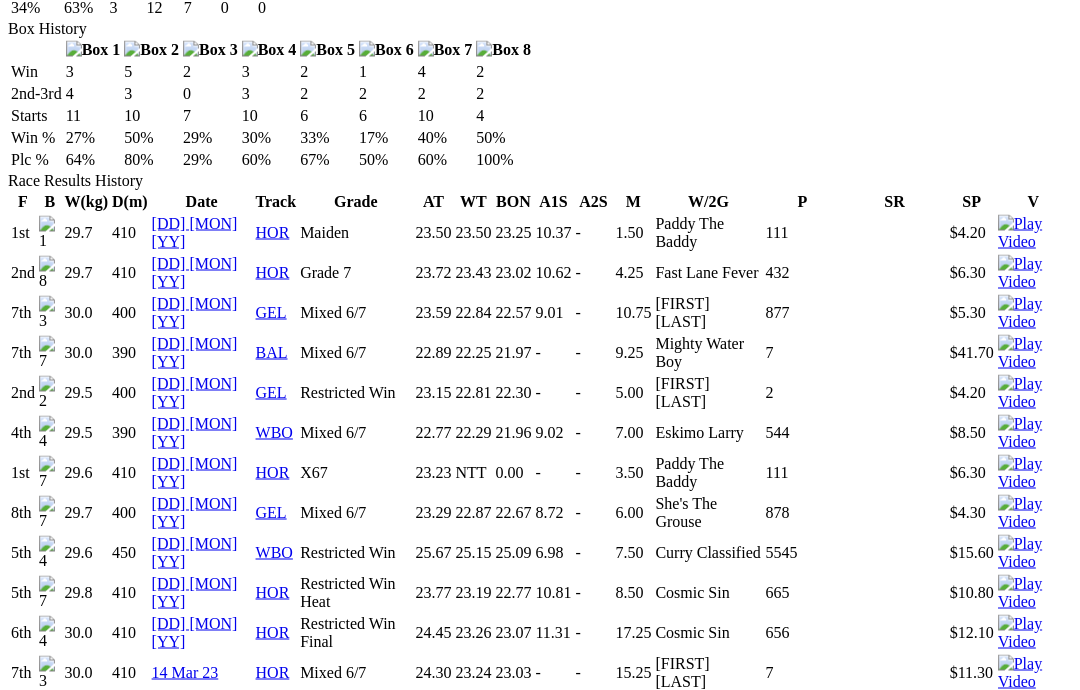 click on "WBO" at bounding box center (274, 1032) 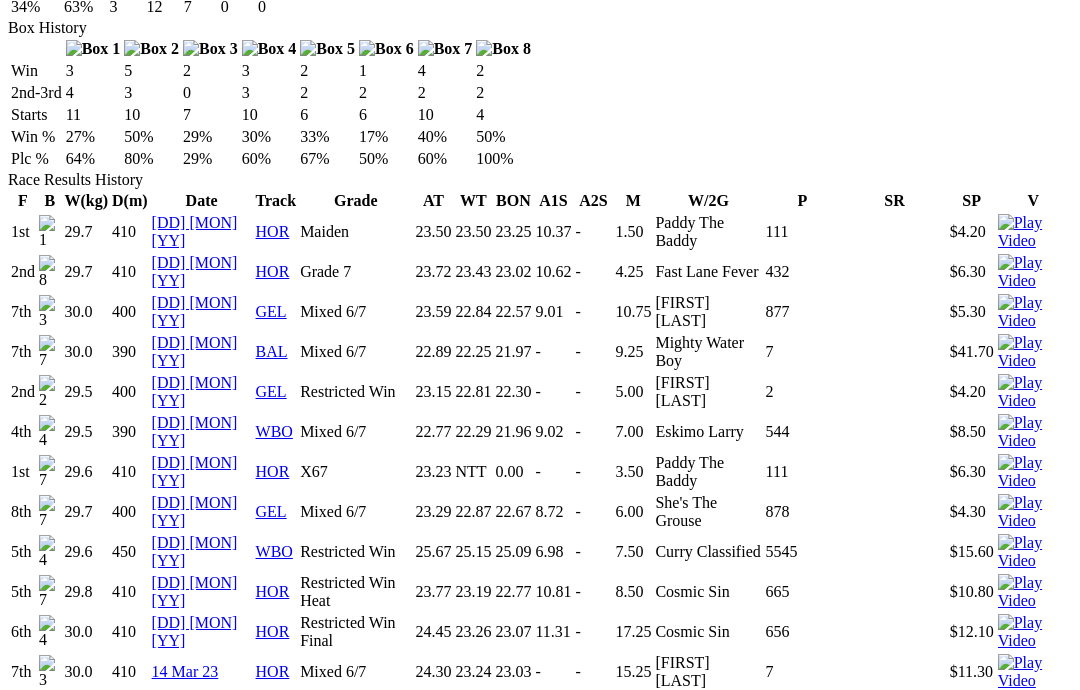 scroll, scrollTop: 1371, scrollLeft: 0, axis: vertical 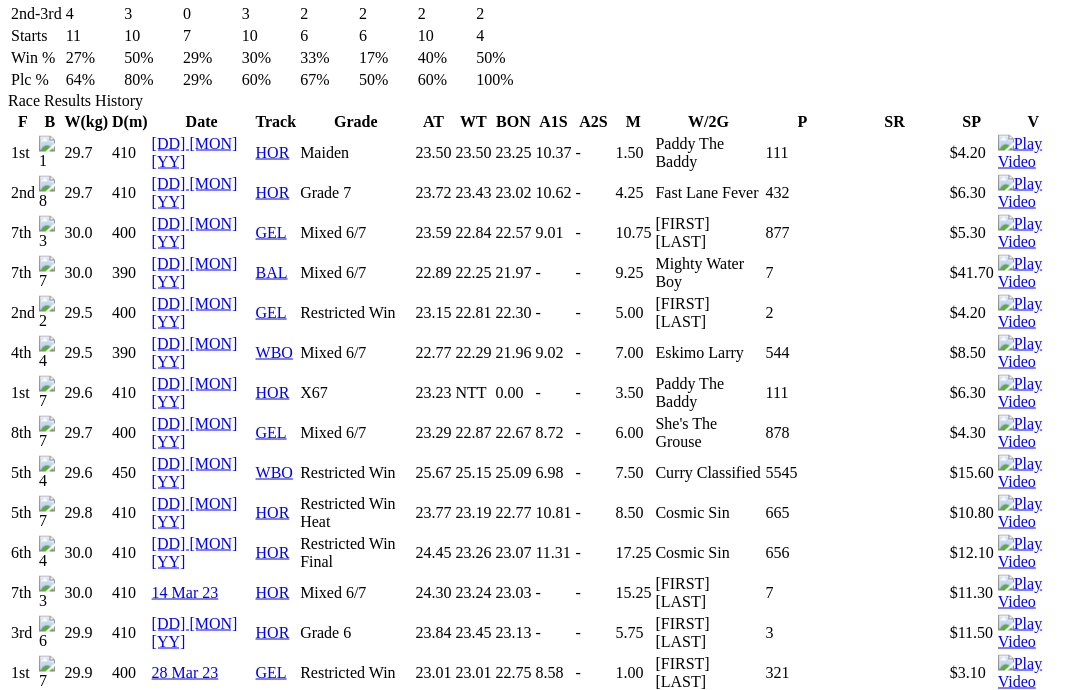 click on "11 Jul 23" at bounding box center (195, 992) 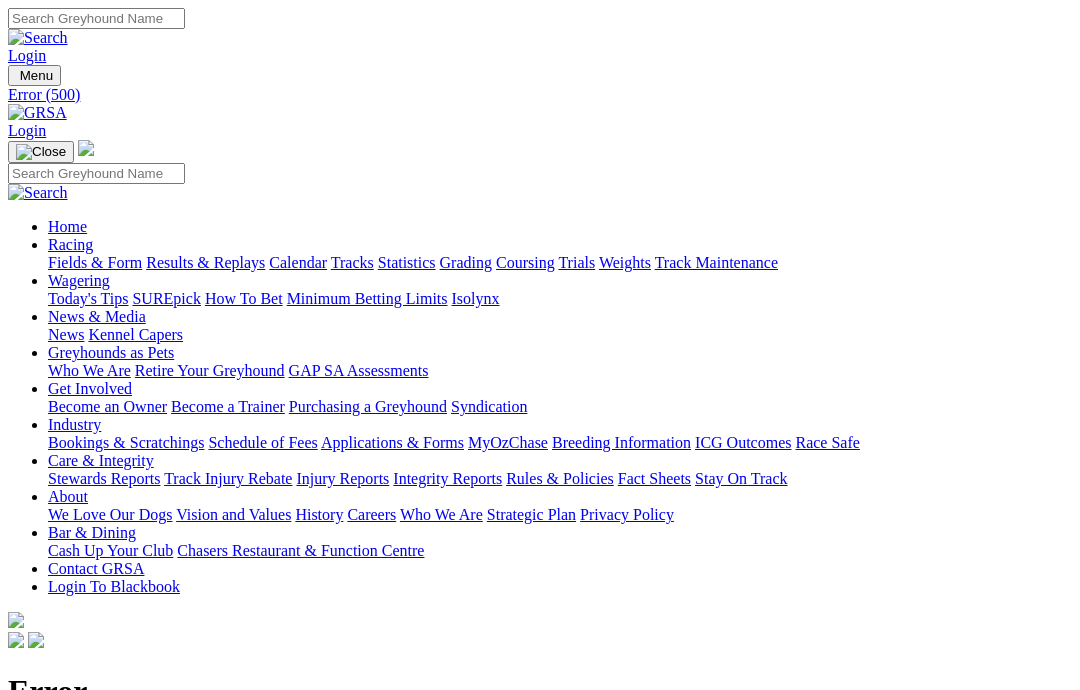 scroll, scrollTop: 0, scrollLeft: 0, axis: both 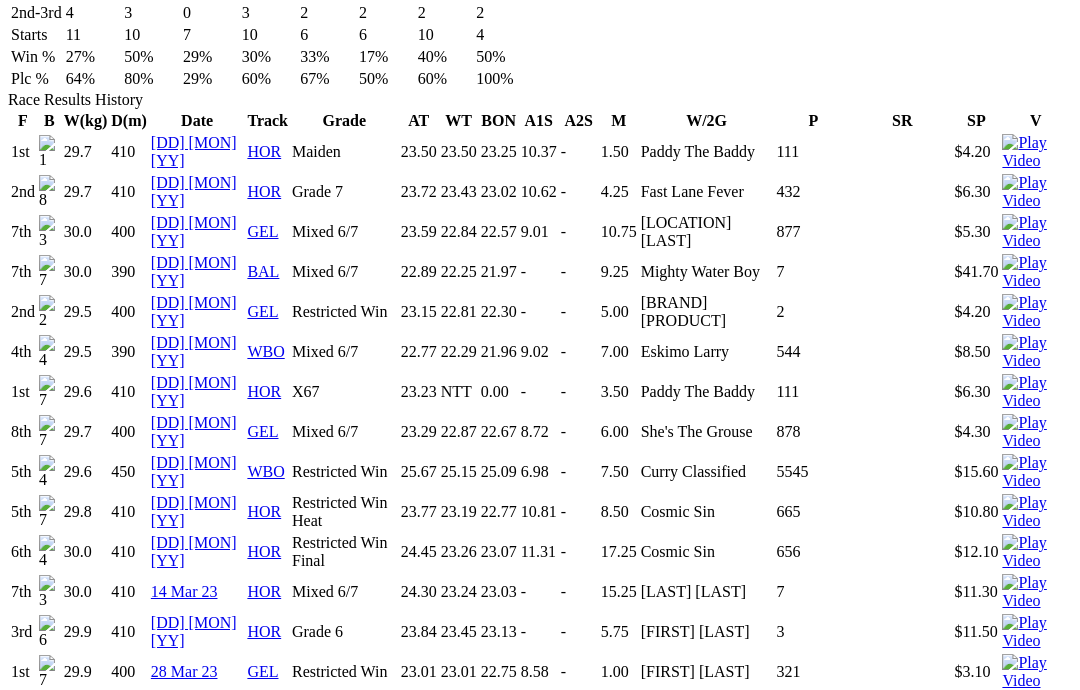 click on "[DD] [MON] [YY]" at bounding box center [194, 1031] 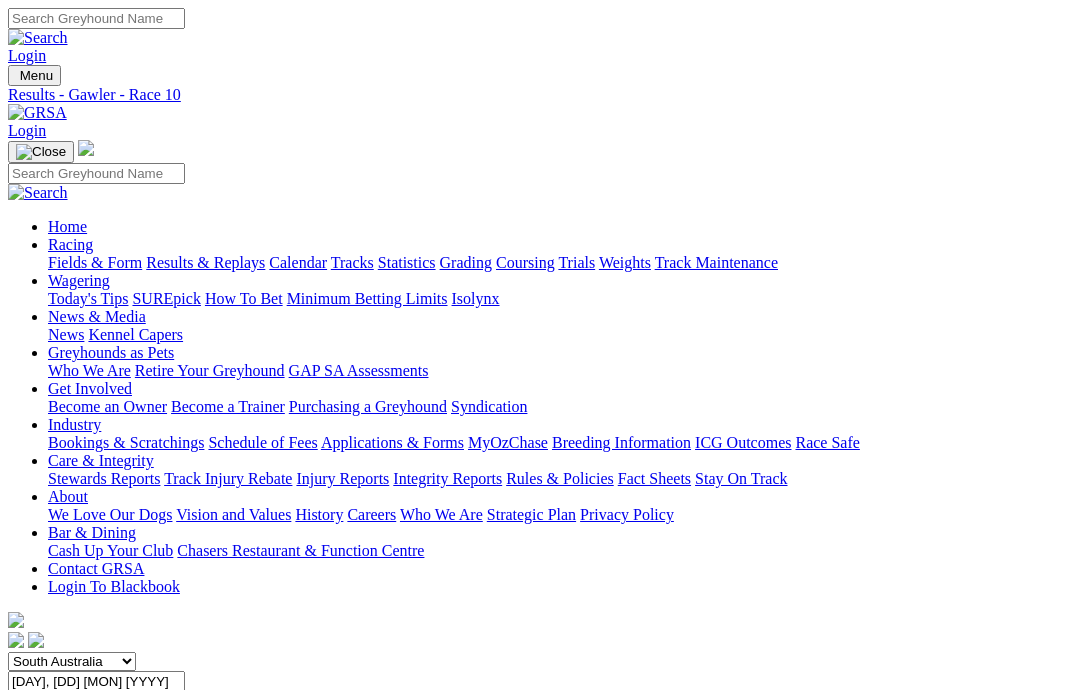 scroll, scrollTop: 537, scrollLeft: 0, axis: vertical 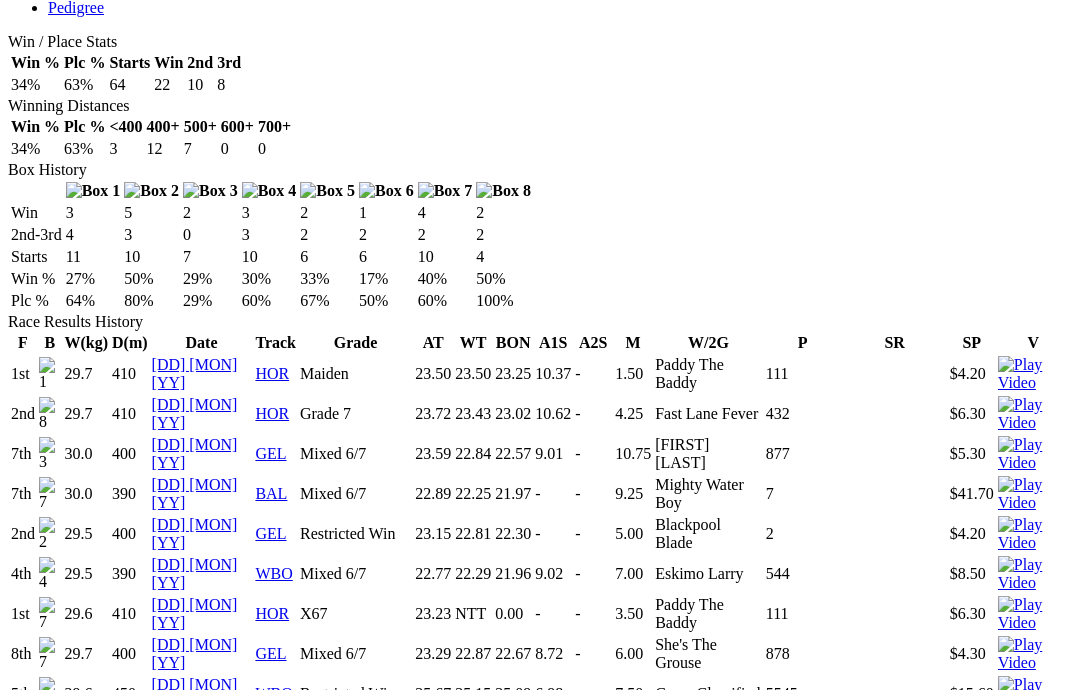 click on "20 Mar 23" at bounding box center (195, 853) 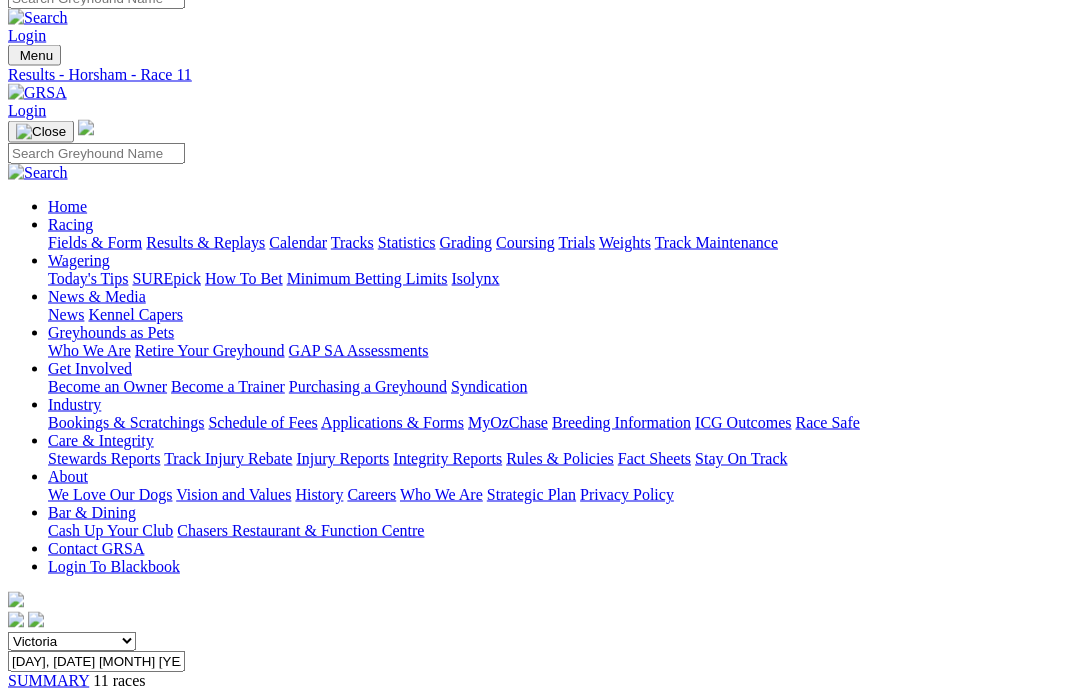 scroll, scrollTop: 0, scrollLeft: 0, axis: both 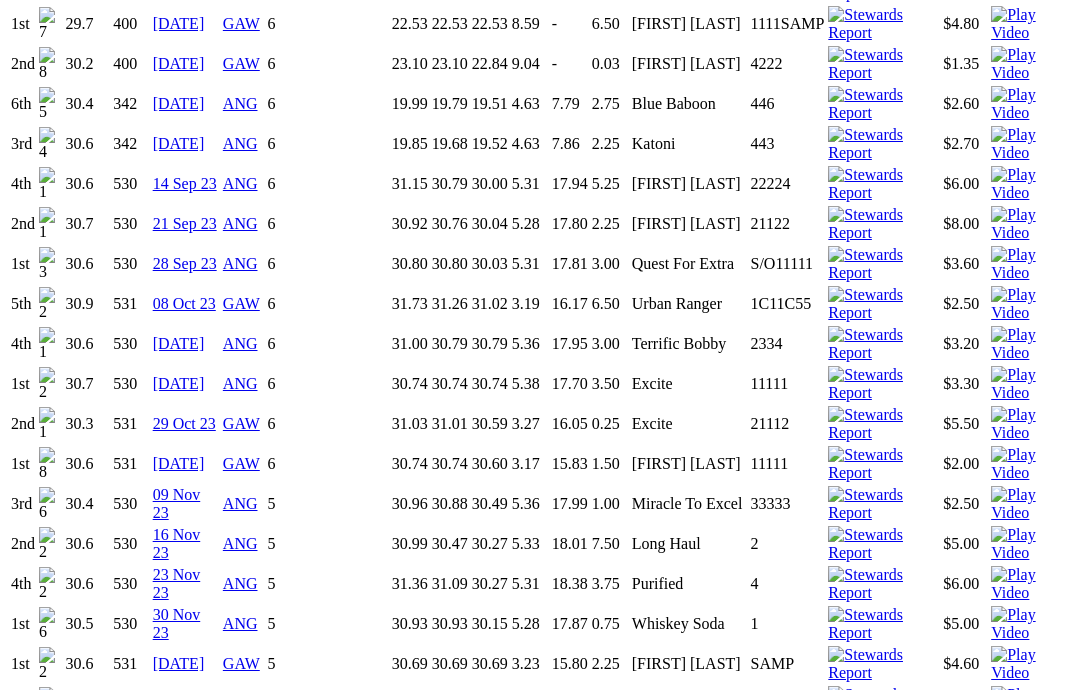 click at bounding box center (883, 1584) 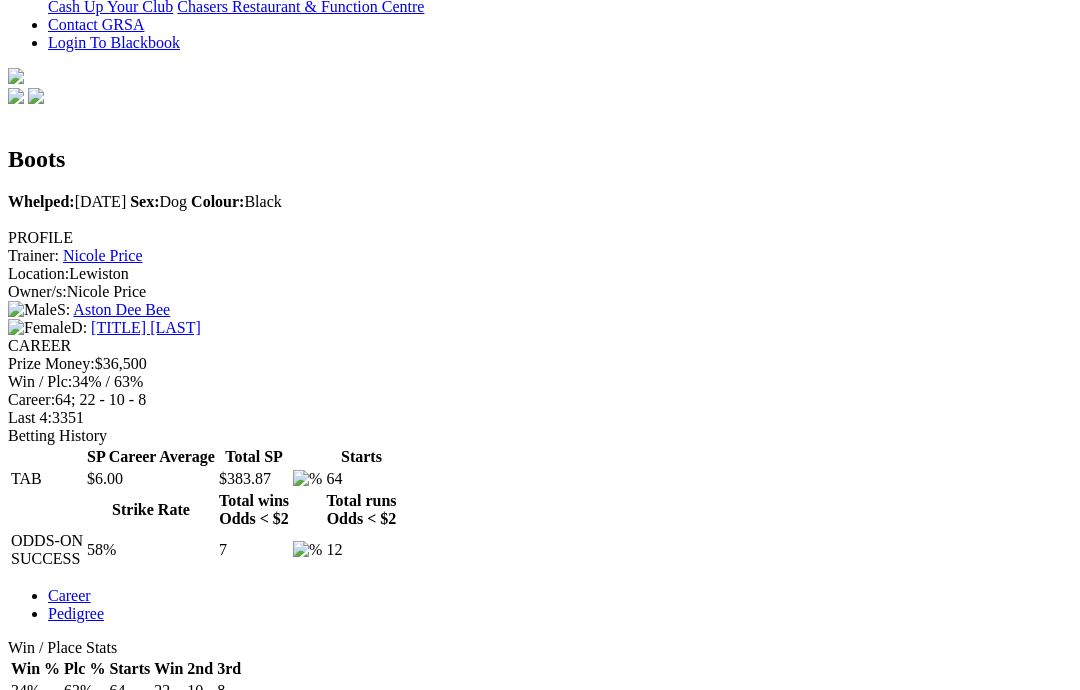 scroll, scrollTop: 469, scrollLeft: 0, axis: vertical 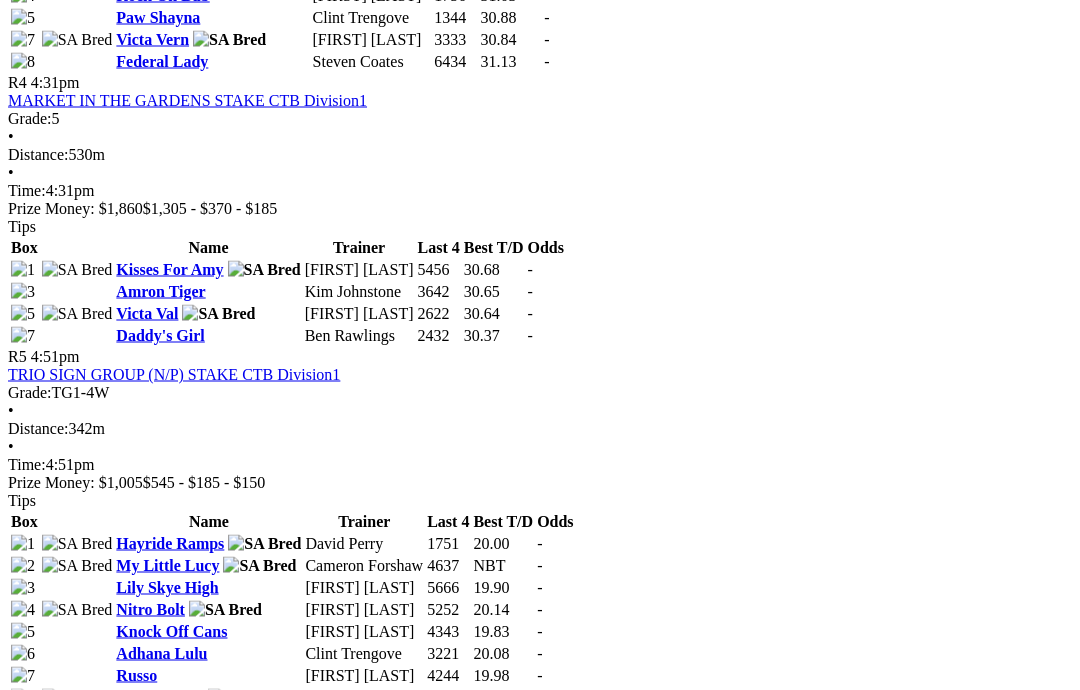 click on "Paw Eva" at bounding box center (146, 1673) 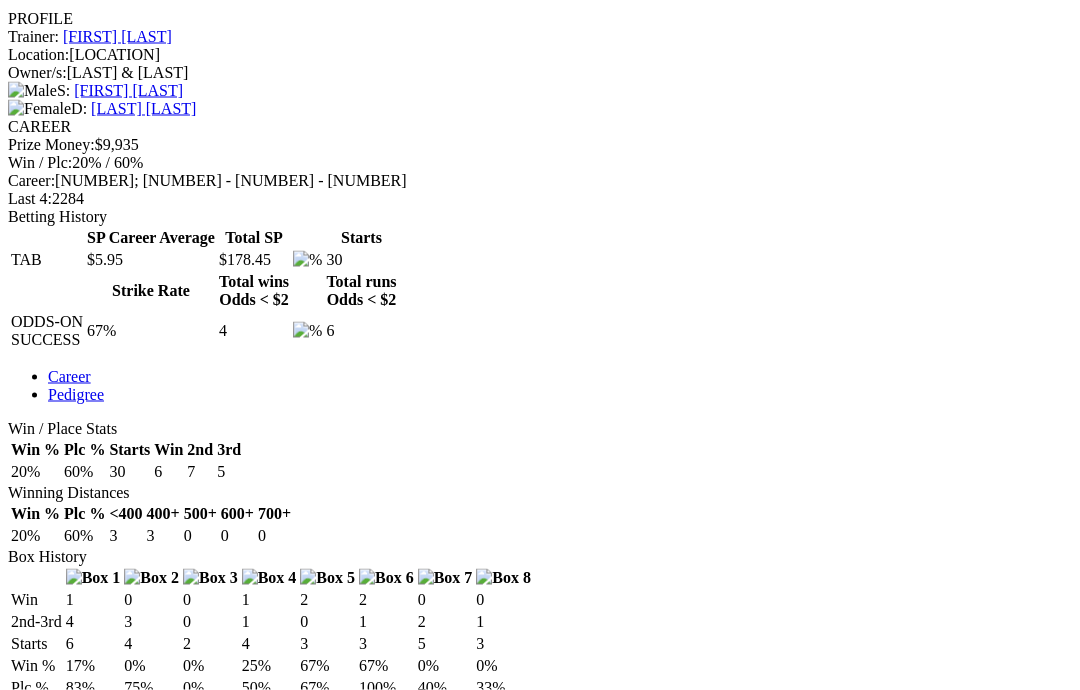 scroll, scrollTop: 763, scrollLeft: 0, axis: vertical 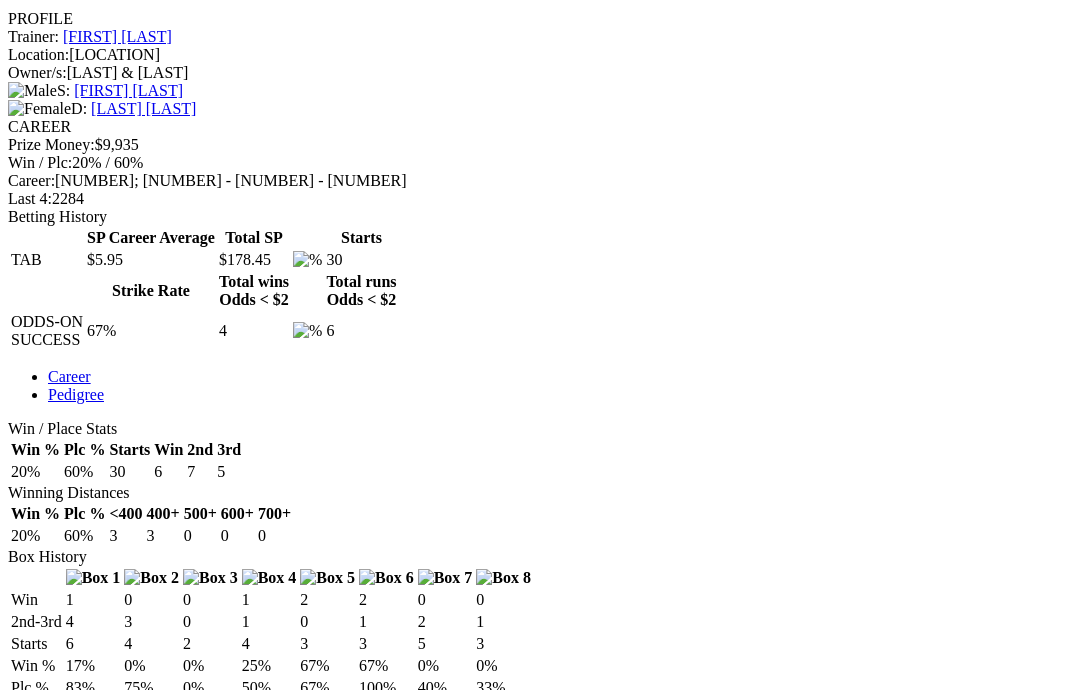 click on "BAL" at bounding box center (243, 949) 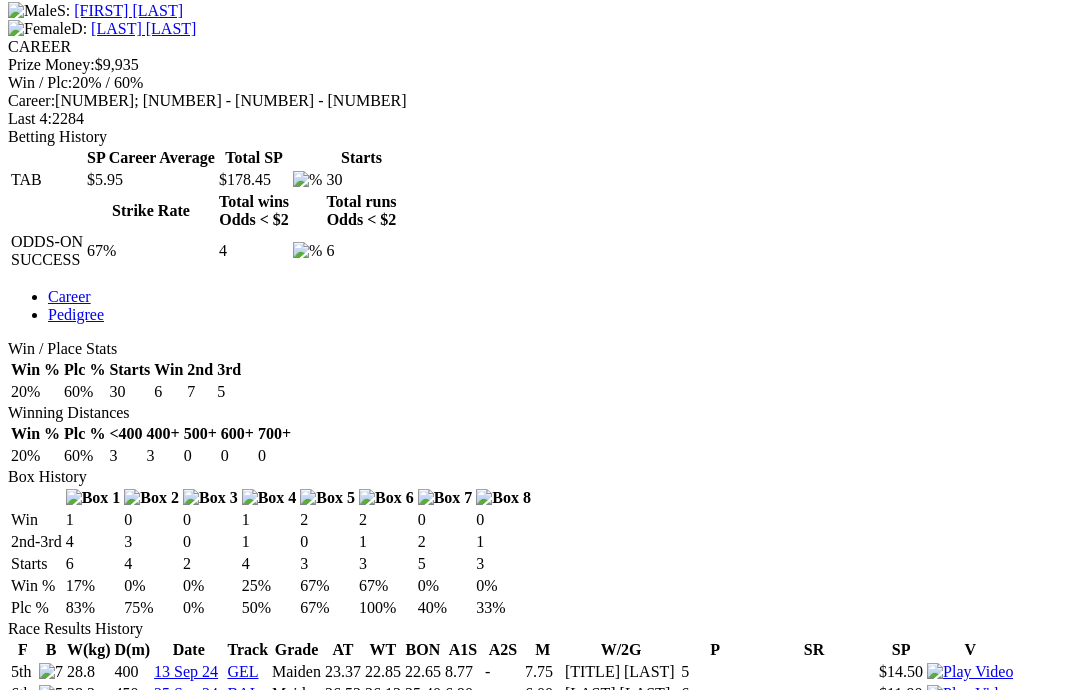 click on "11 Dec 24" at bounding box center (180, 847) 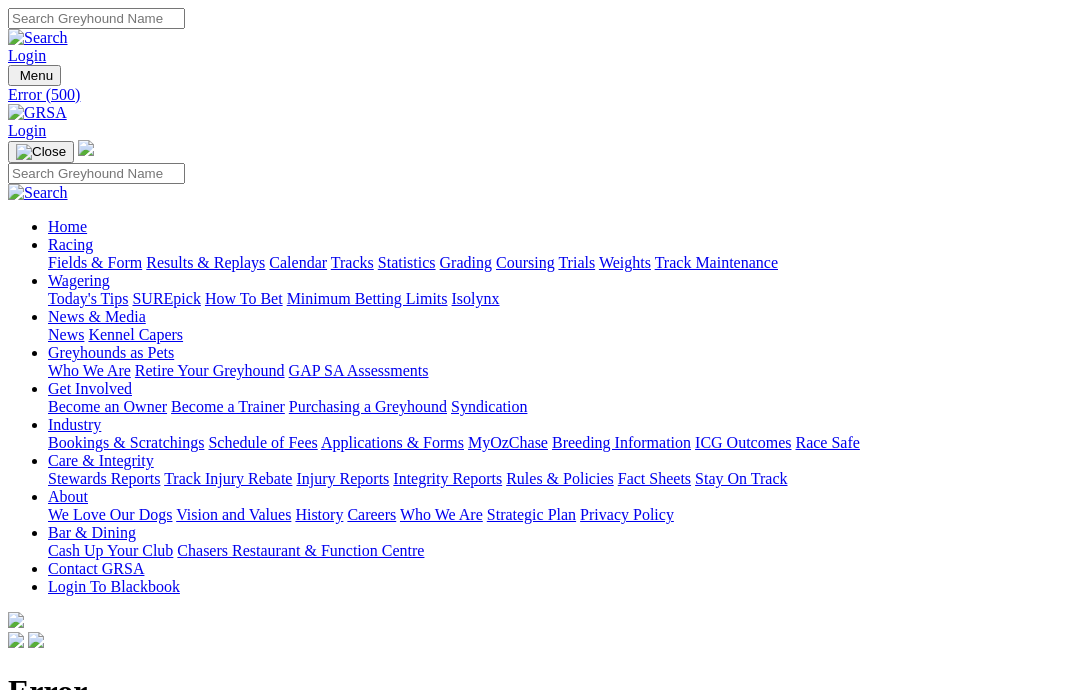 scroll, scrollTop: 0, scrollLeft: 0, axis: both 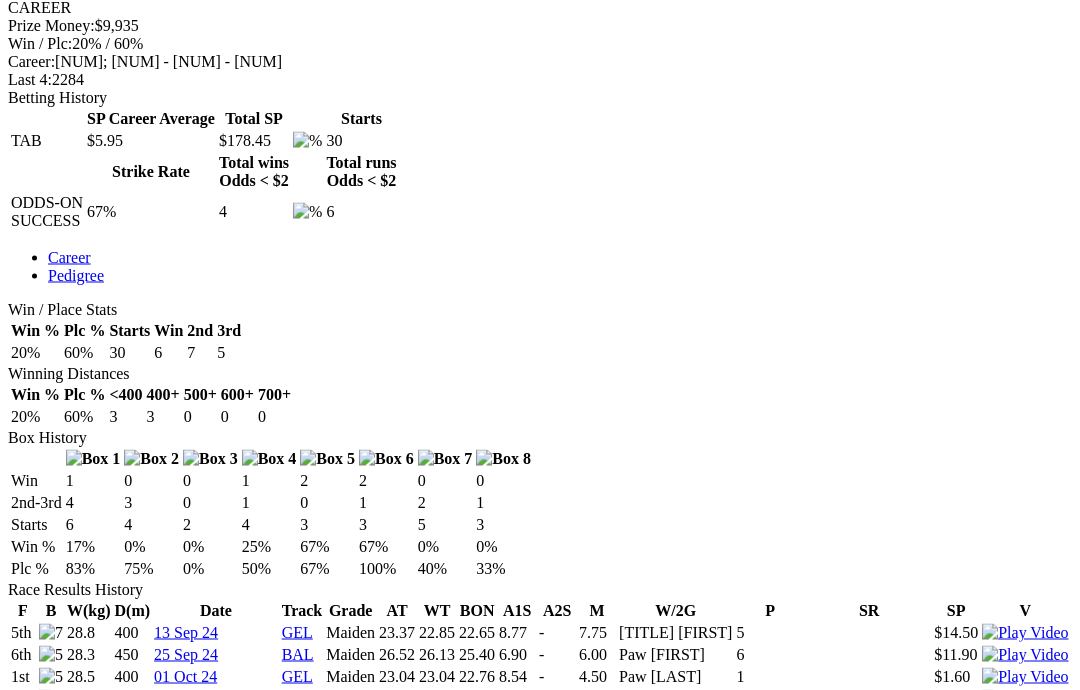 click on "27 Jan 25" at bounding box center (184, 852) 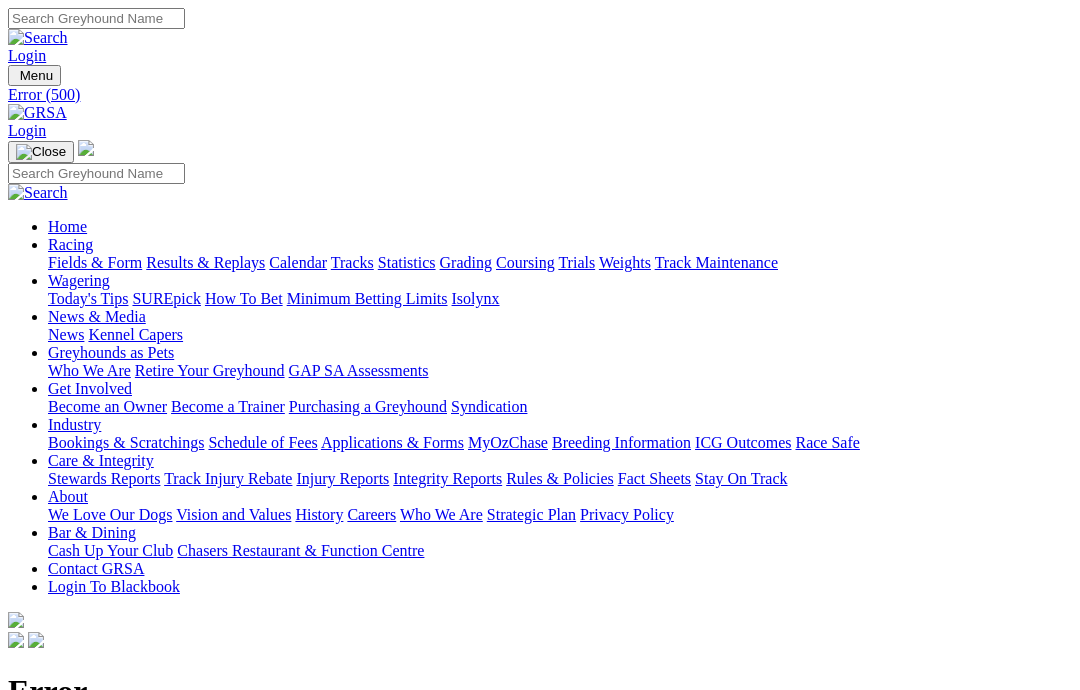 scroll, scrollTop: 0, scrollLeft: 0, axis: both 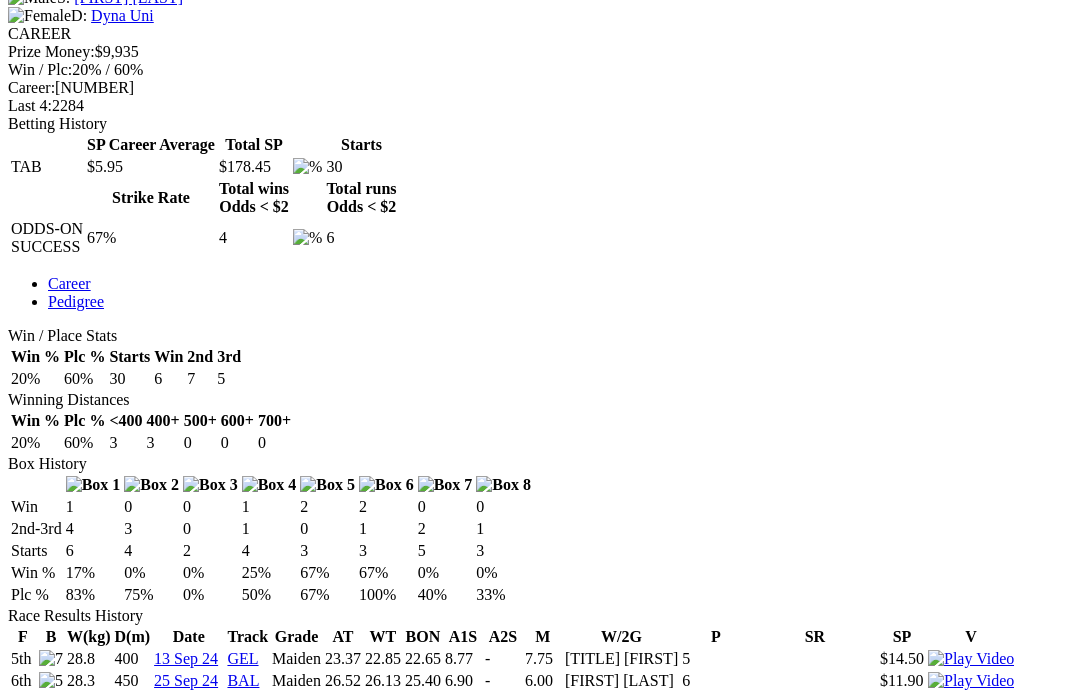 click on "10 Mar 25" at bounding box center [180, 900] 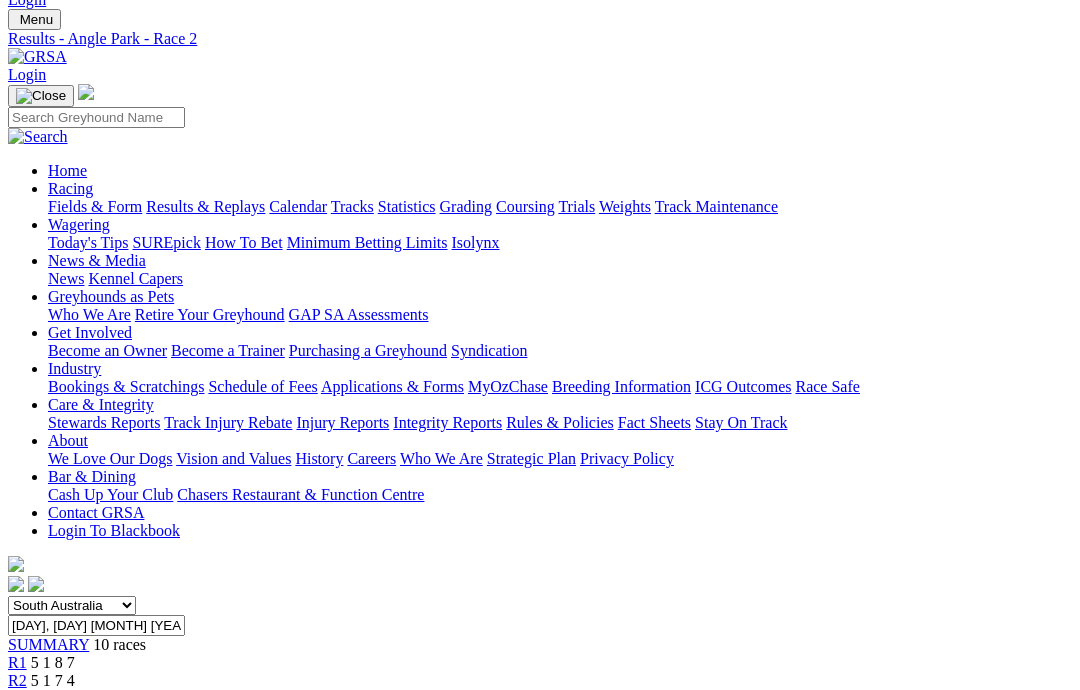 scroll, scrollTop: 0, scrollLeft: 0, axis: both 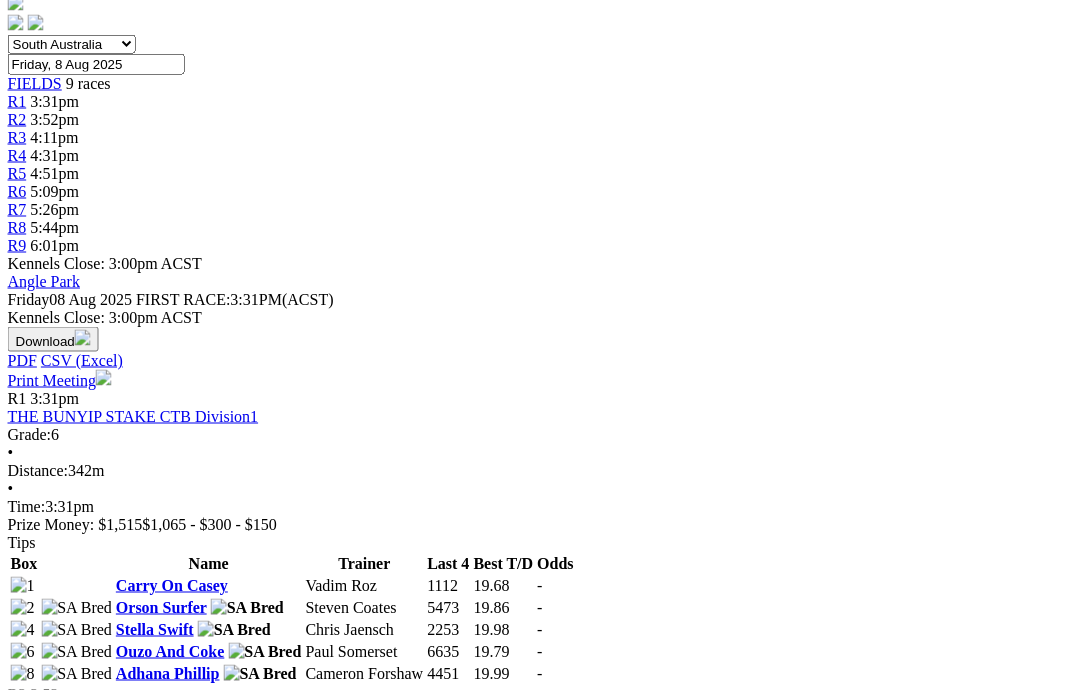 click at bounding box center [23, 652] 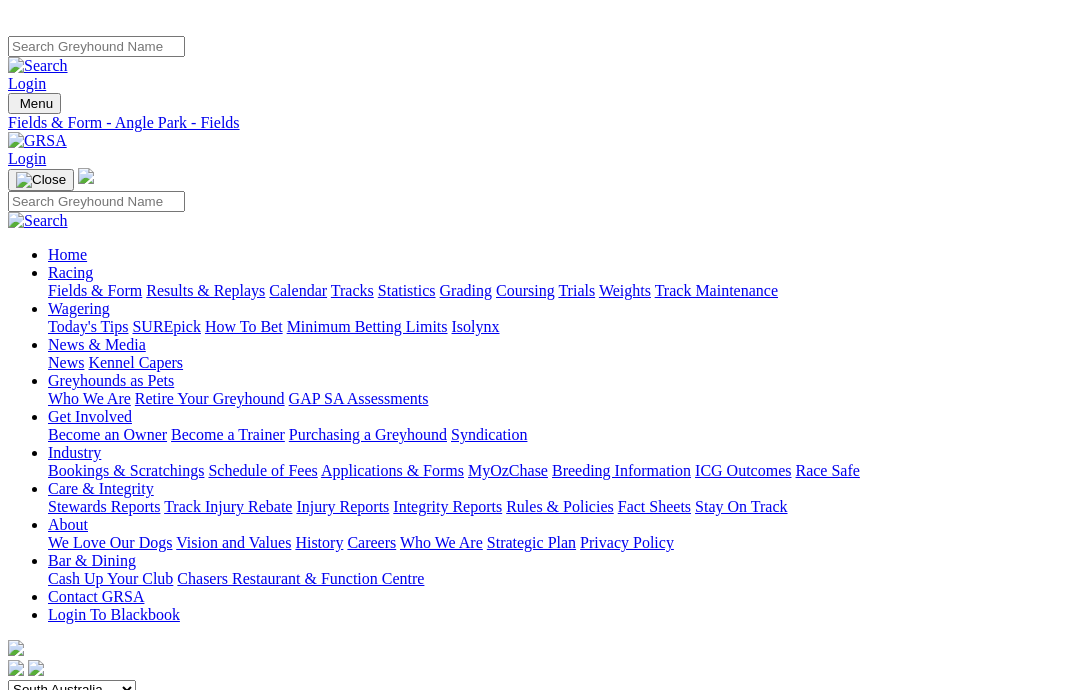 scroll, scrollTop: 0, scrollLeft: 0, axis: both 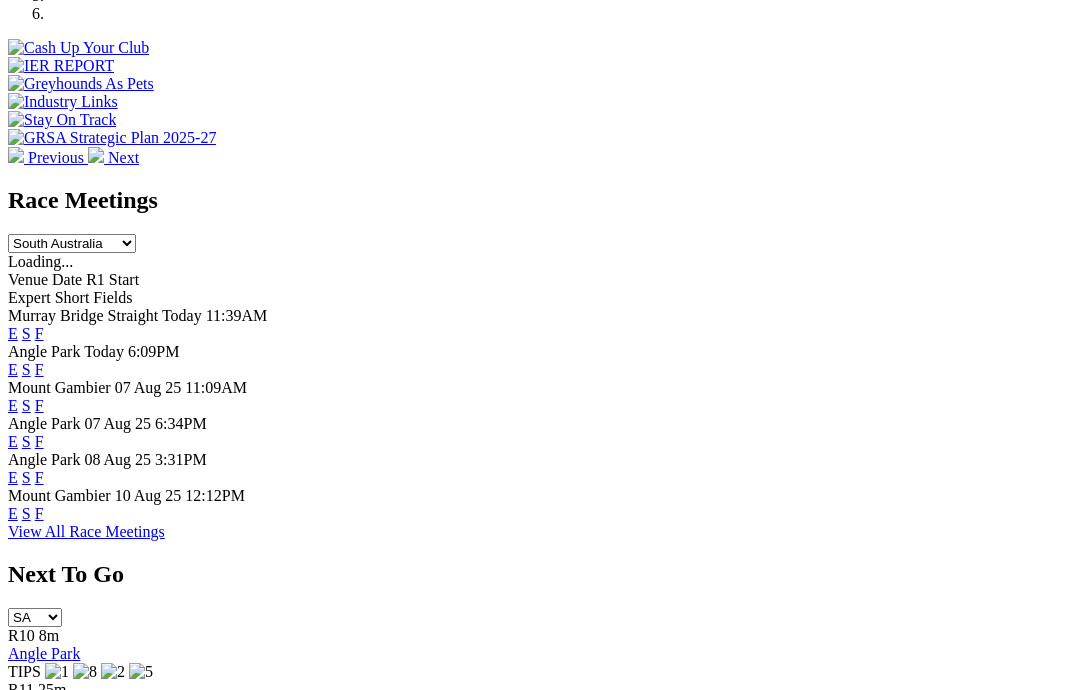 click on "F" at bounding box center [39, 513] 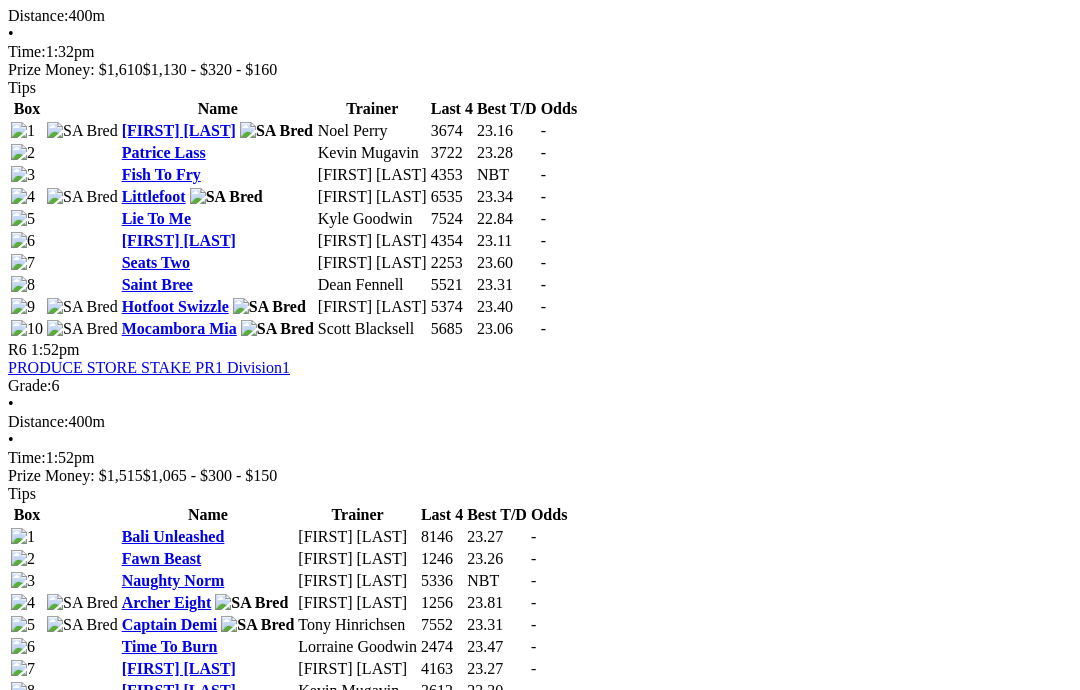 scroll, scrollTop: 2486, scrollLeft: 0, axis: vertical 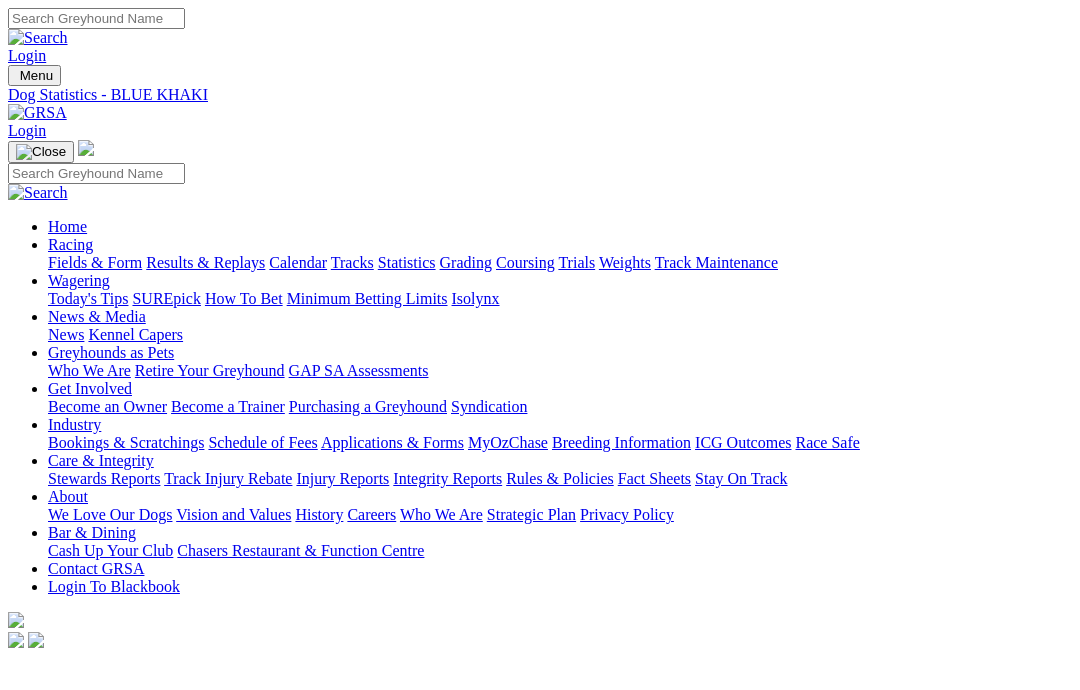 click on "[FIRST] [LAST]" at bounding box center [117, 799] 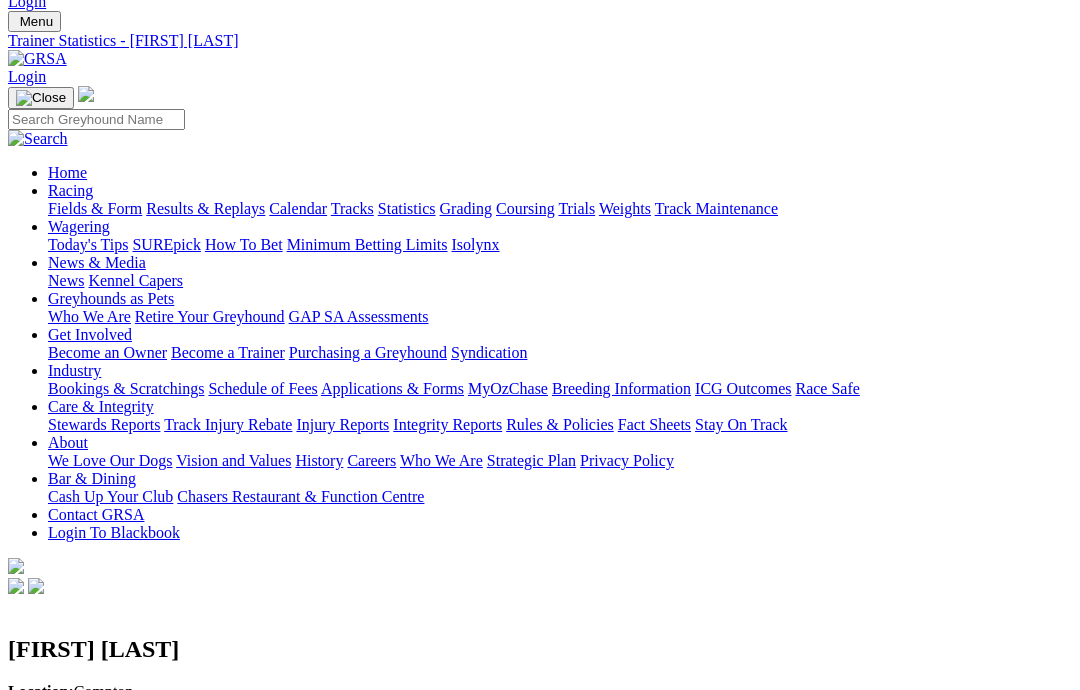 scroll, scrollTop: 0, scrollLeft: 0, axis: both 